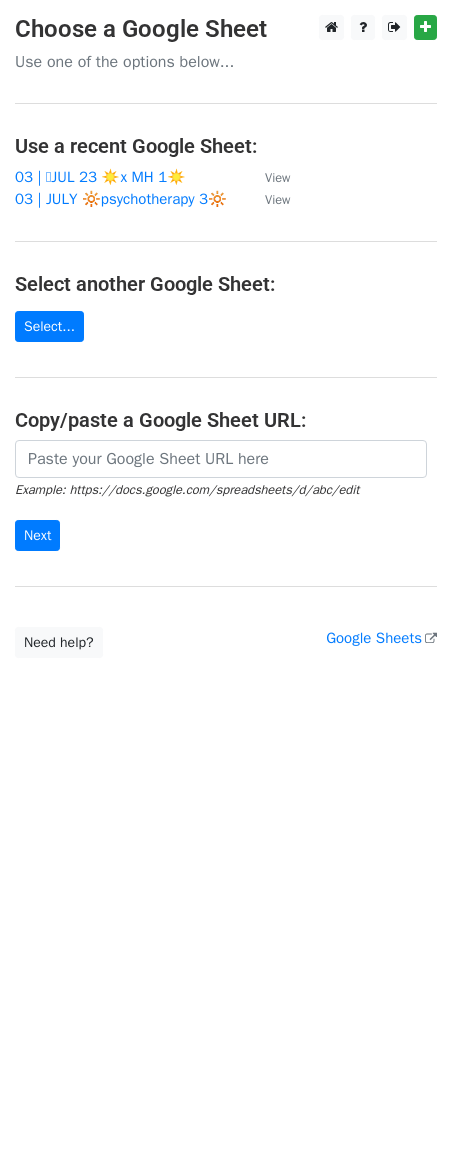 scroll, scrollTop: 0, scrollLeft: 0, axis: both 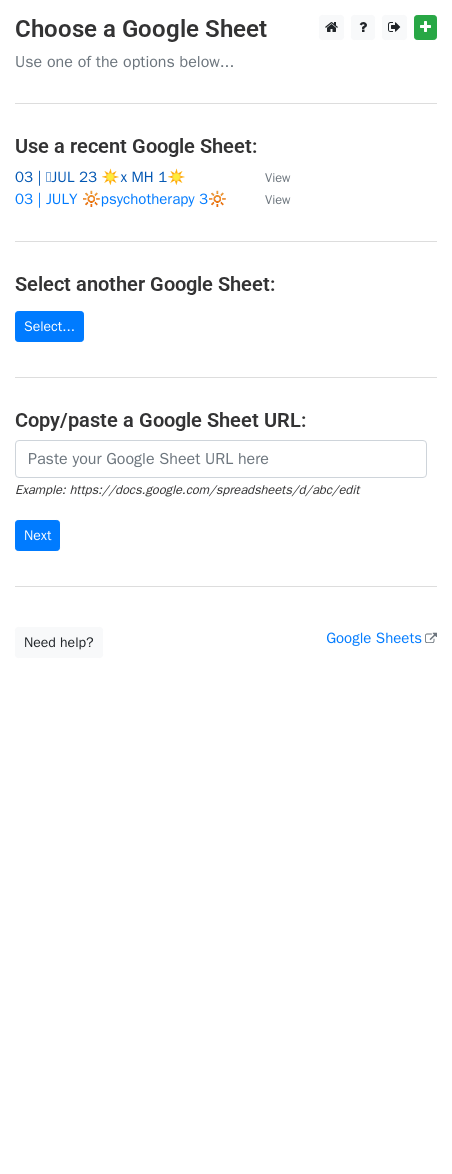 click on "03 | 🩵JUL 23 ☀️x MH 1☀️" at bounding box center [100, 177] 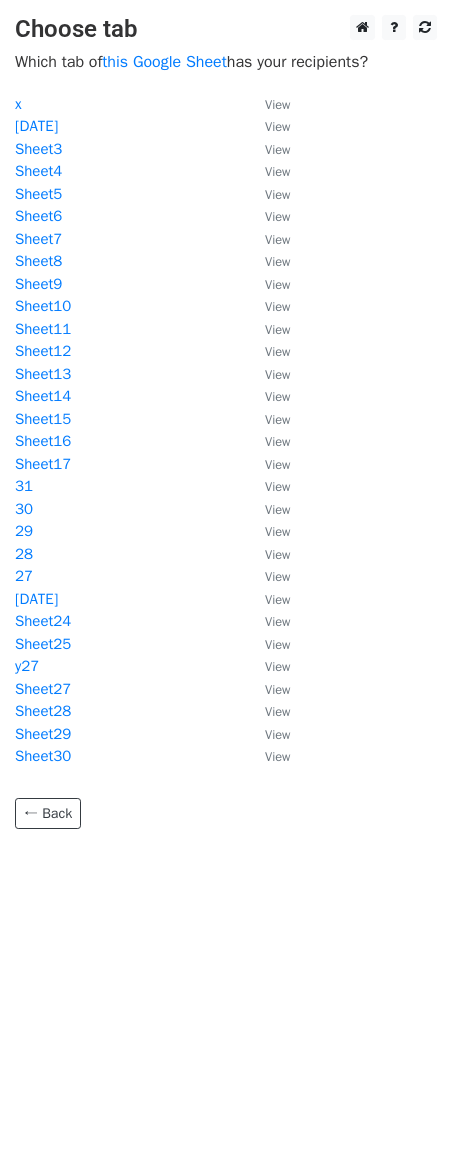 scroll, scrollTop: 0, scrollLeft: 0, axis: both 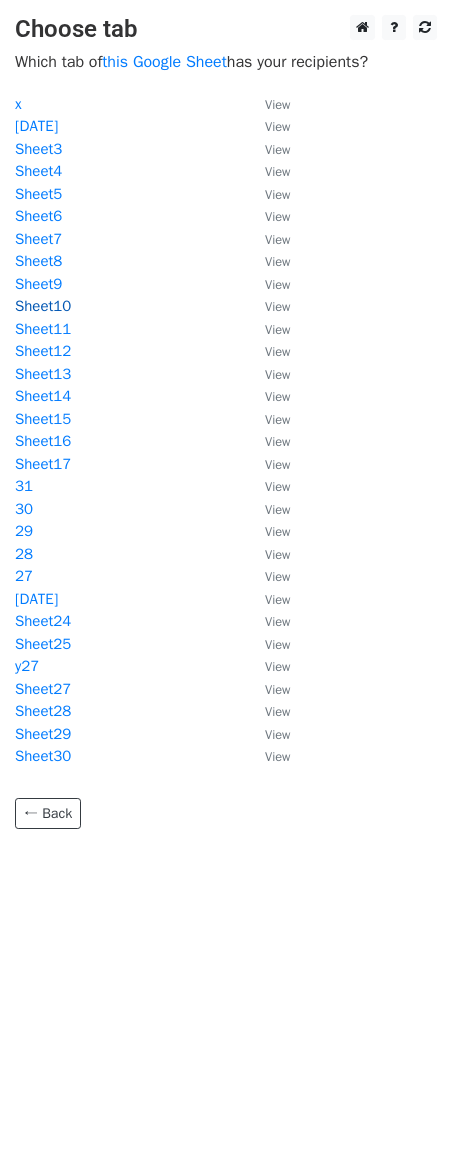 click on "Sheet10" at bounding box center [43, 306] 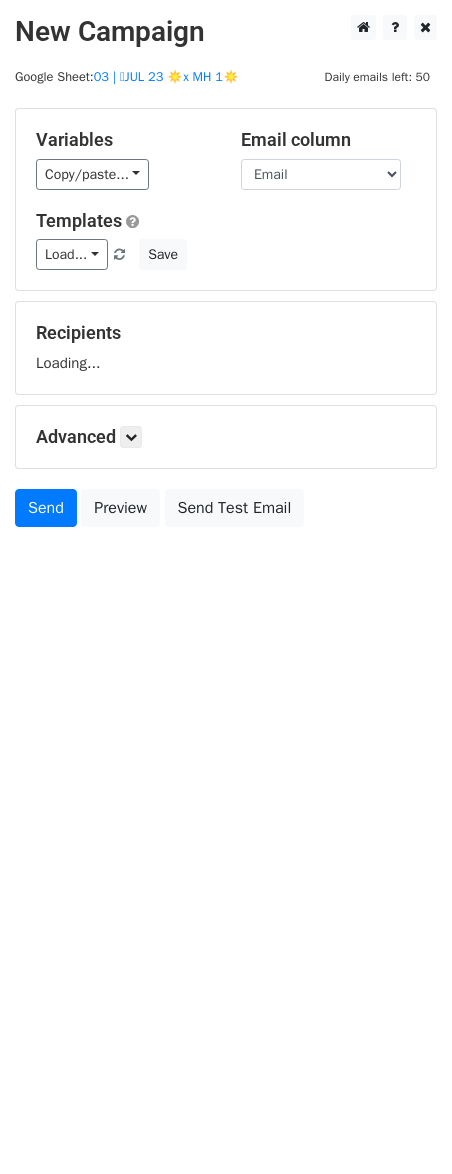 scroll, scrollTop: 0, scrollLeft: 0, axis: both 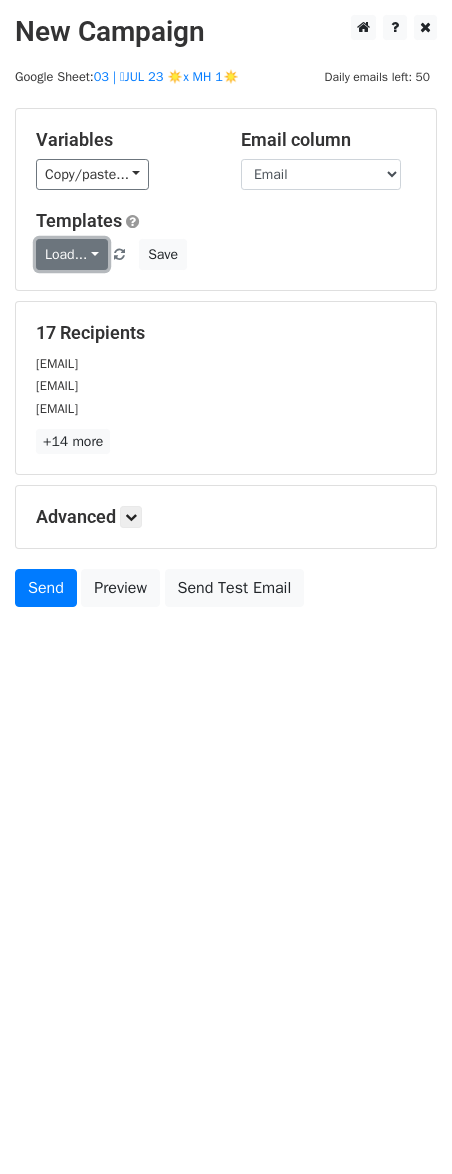 click on "Load..." at bounding box center (72, 254) 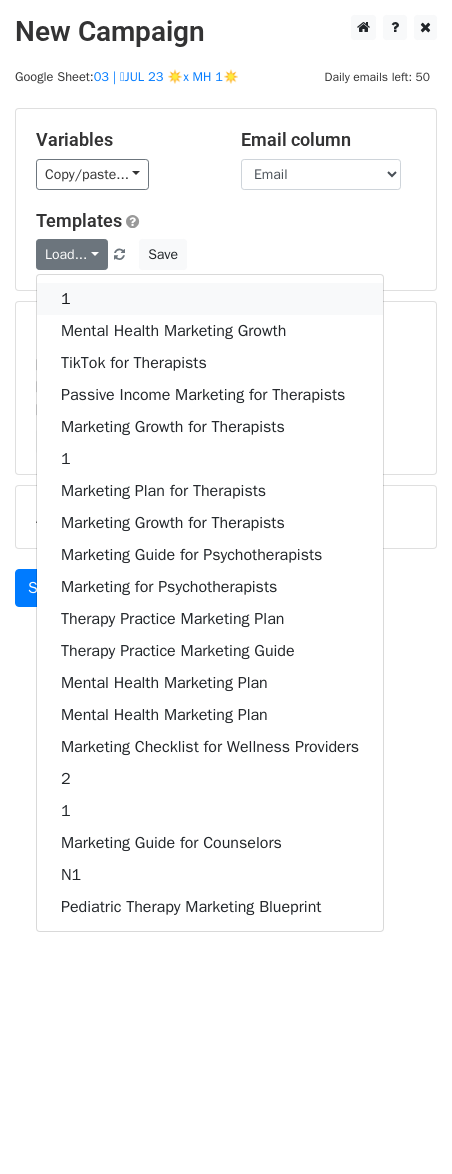 click on "1" at bounding box center [210, 299] 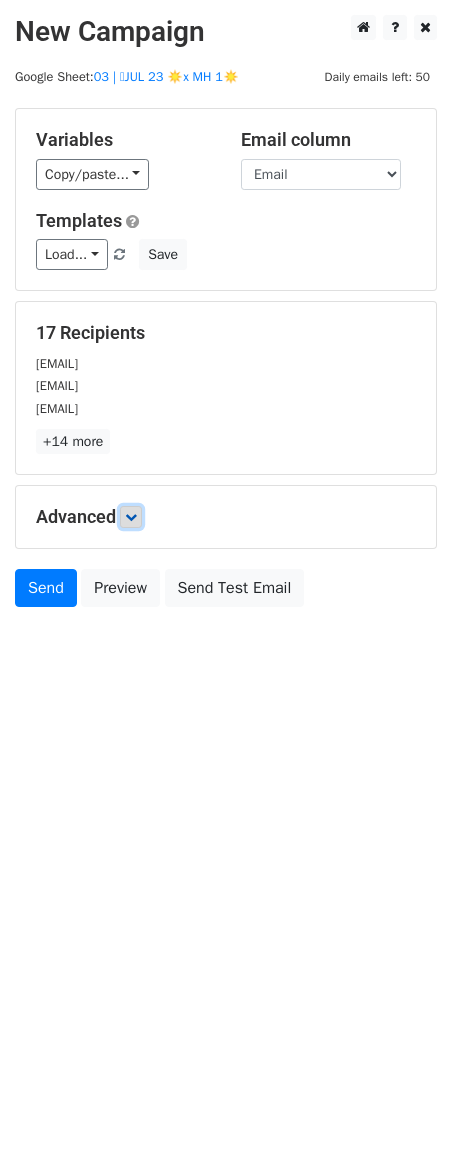 click at bounding box center [131, 517] 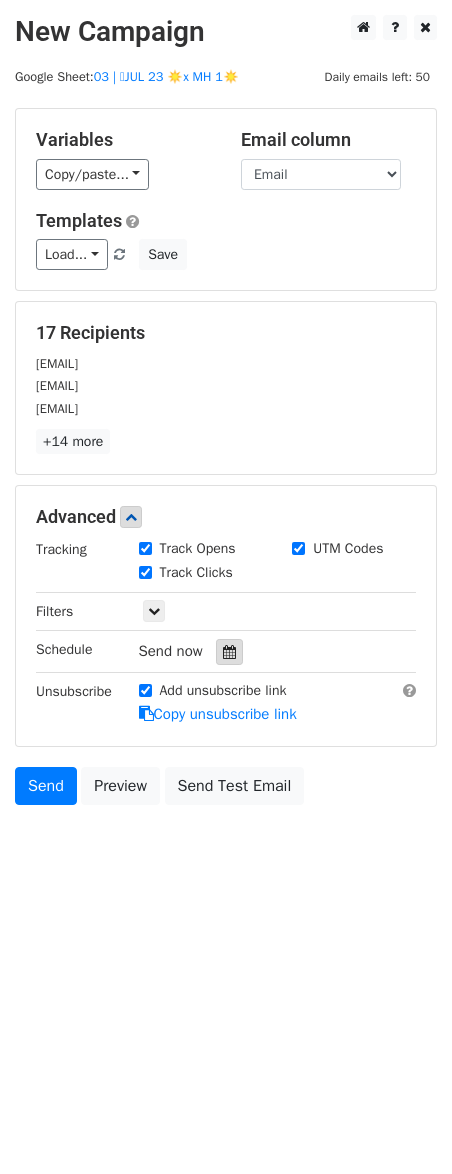 click at bounding box center [229, 652] 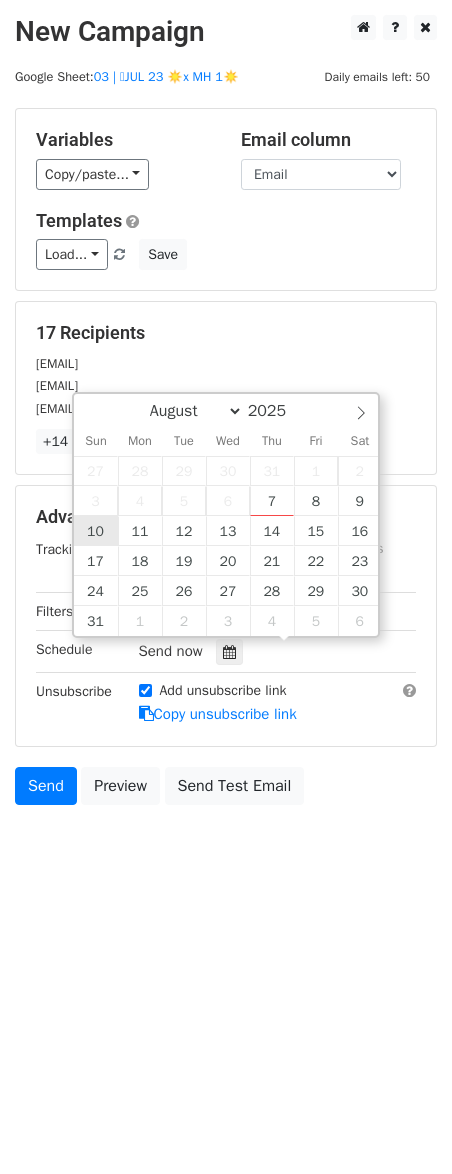 type on "2025-08-10 12:00" 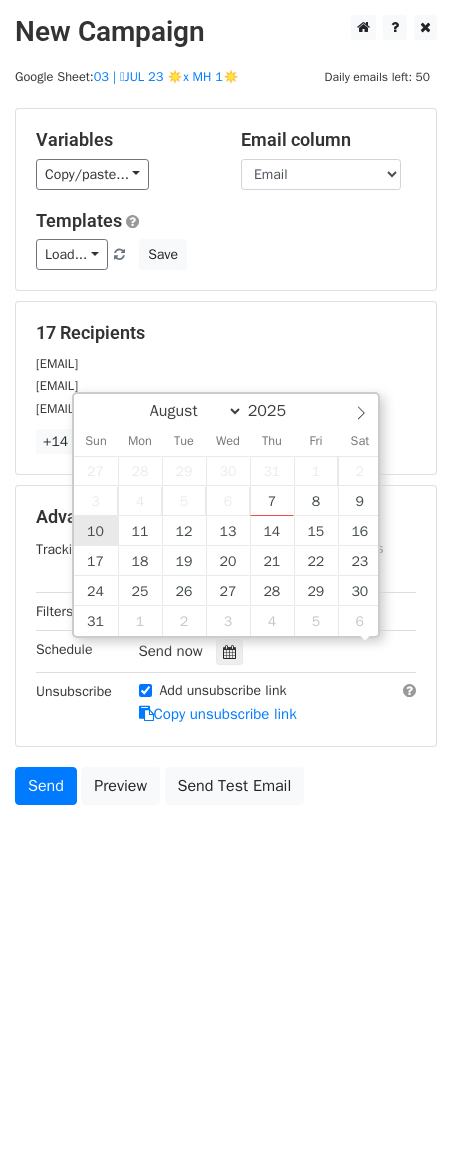scroll, scrollTop: 1, scrollLeft: 0, axis: vertical 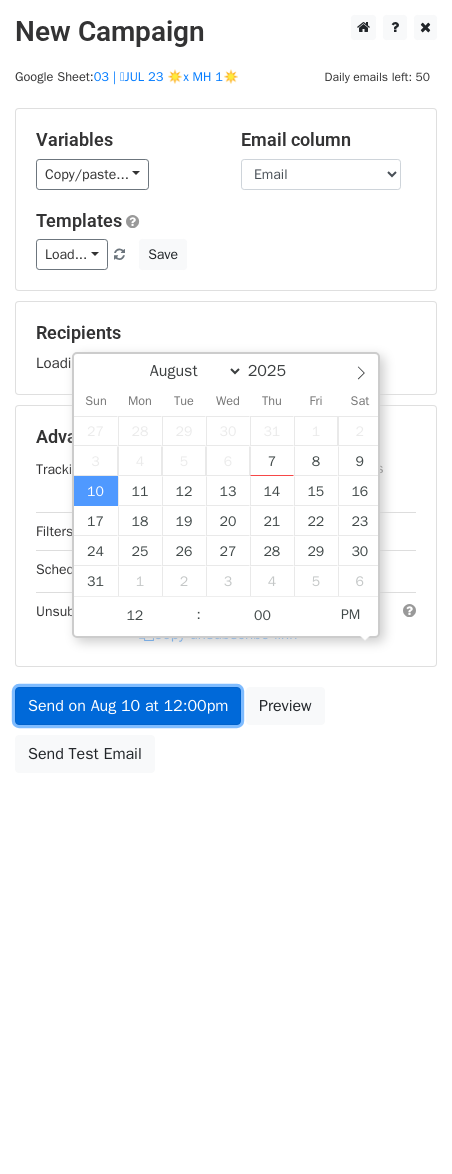 click on "Send on Aug 10 at 12:00pm" at bounding box center (128, 706) 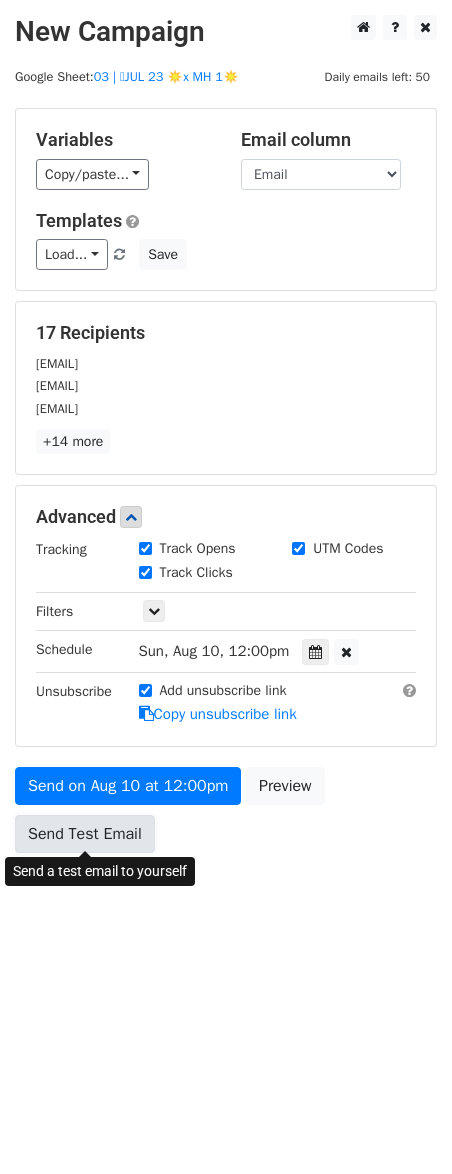 click on "Send Test Email" at bounding box center [85, 834] 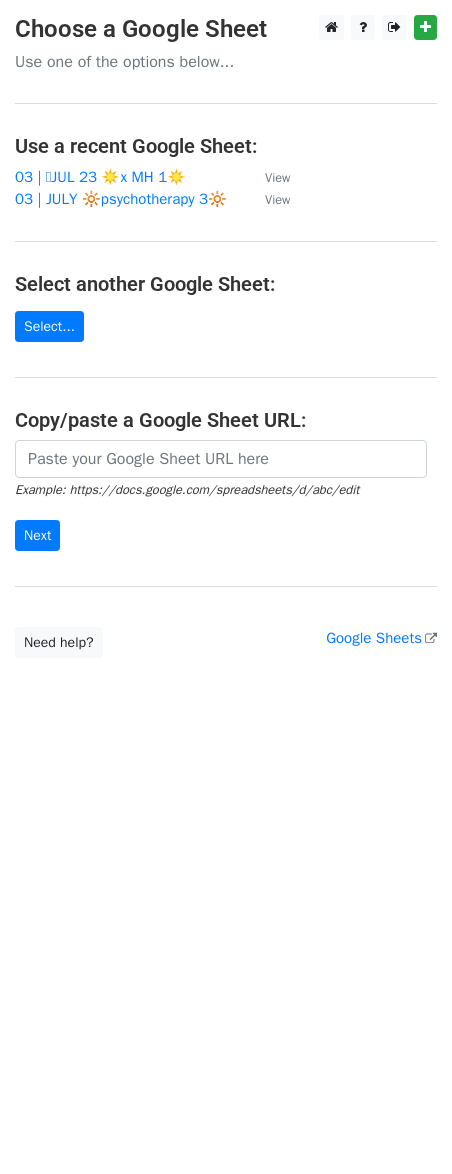 scroll, scrollTop: 0, scrollLeft: 0, axis: both 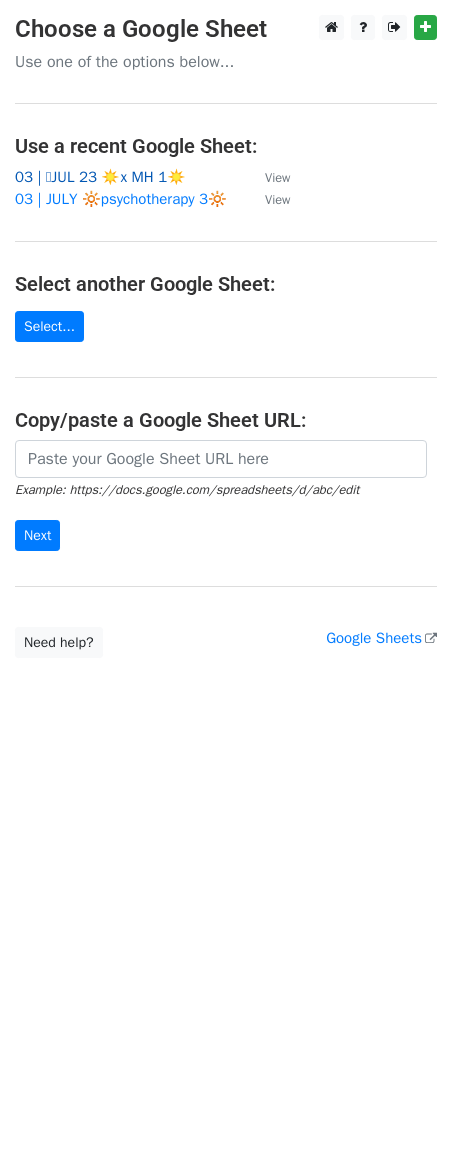 click on "03 | 🩵JUL 23 ☀️x MH 1☀️" at bounding box center (100, 177) 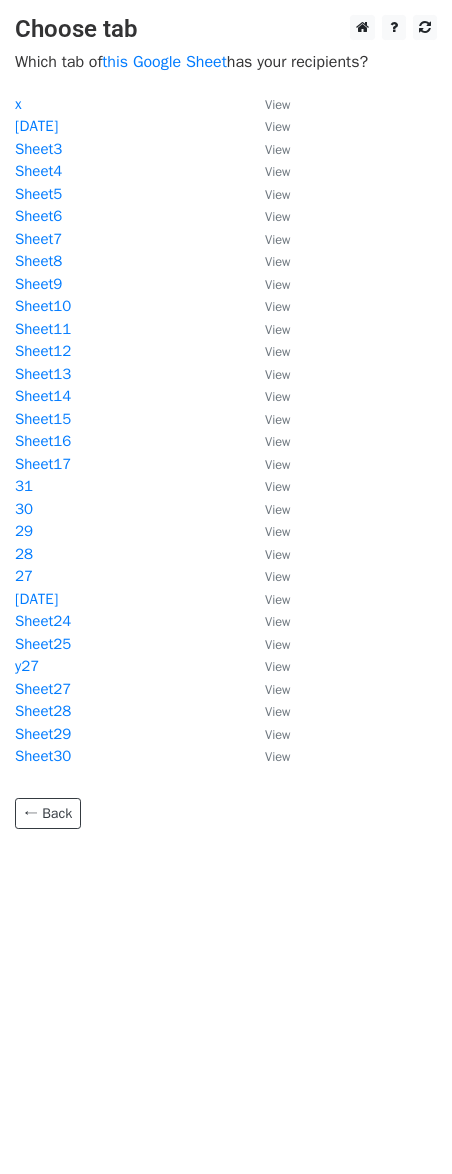 scroll, scrollTop: 0, scrollLeft: 0, axis: both 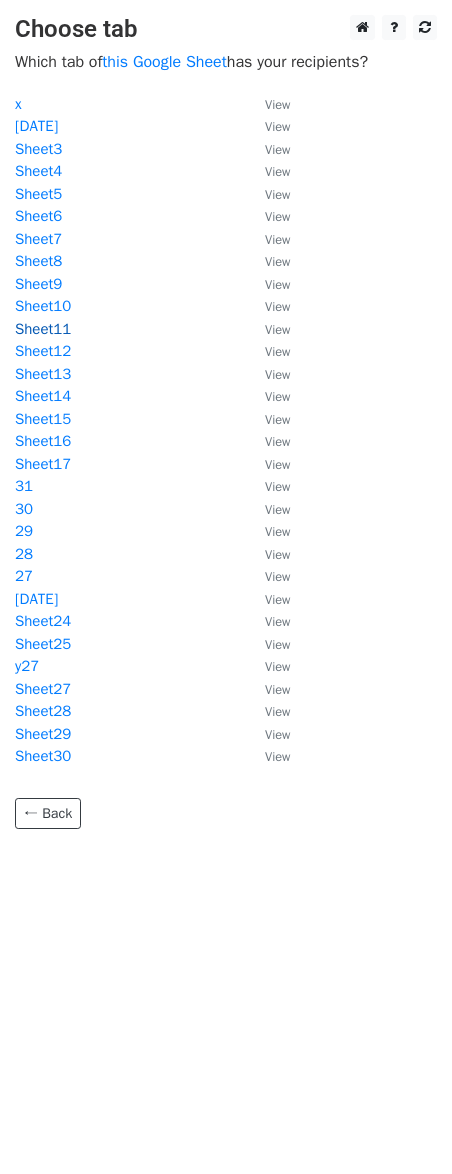 click on "Sheet11" at bounding box center (43, 329) 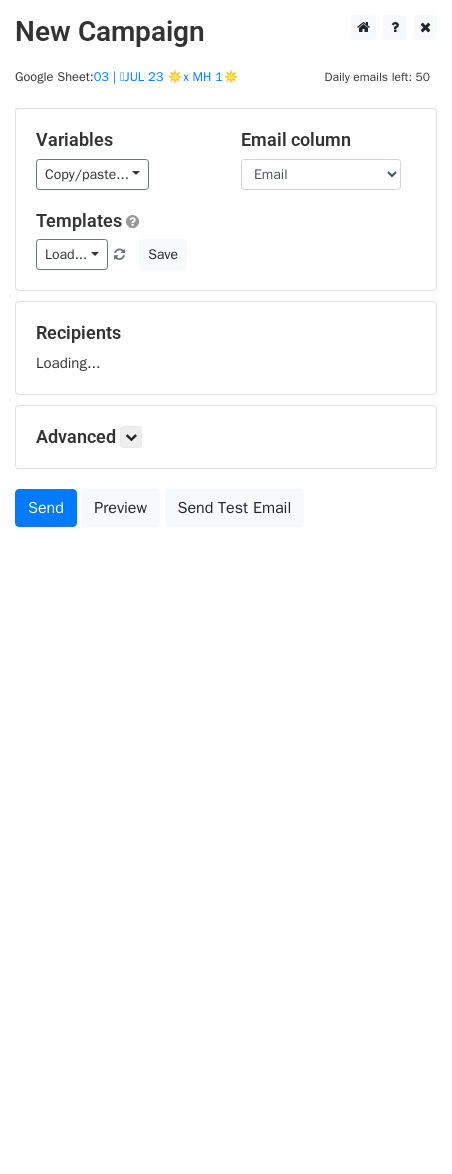 scroll, scrollTop: 0, scrollLeft: 0, axis: both 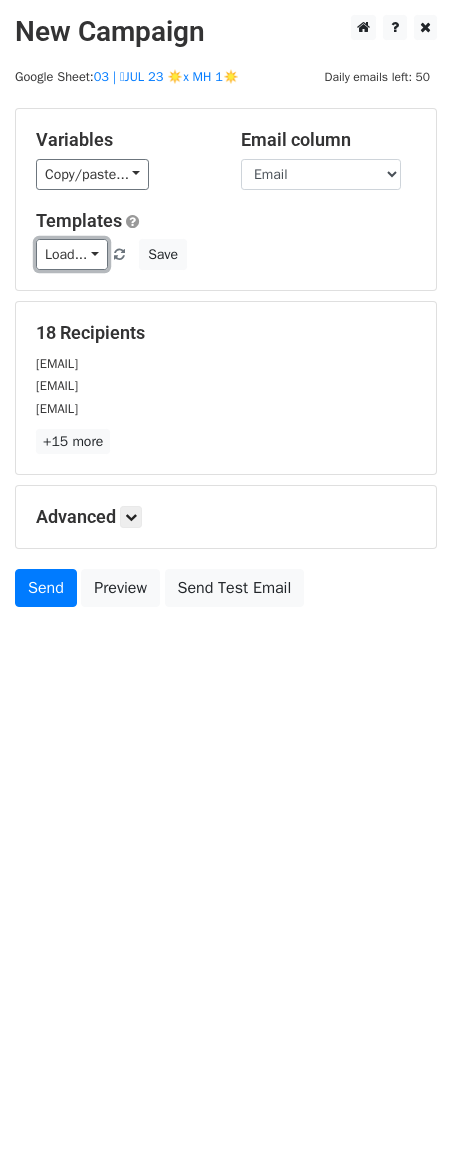 click on "Load..." at bounding box center (72, 254) 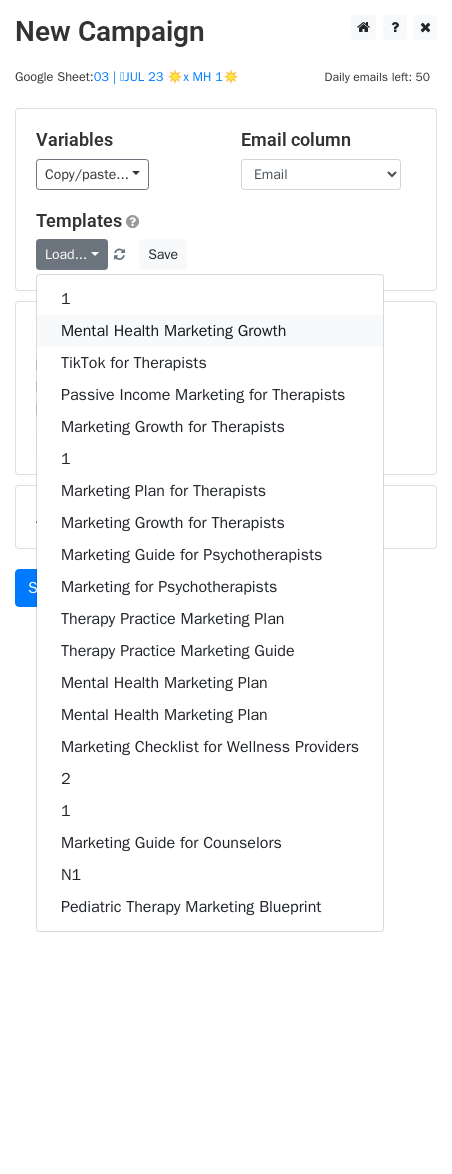 click on "Mental Health Marketing Growth" at bounding box center [210, 331] 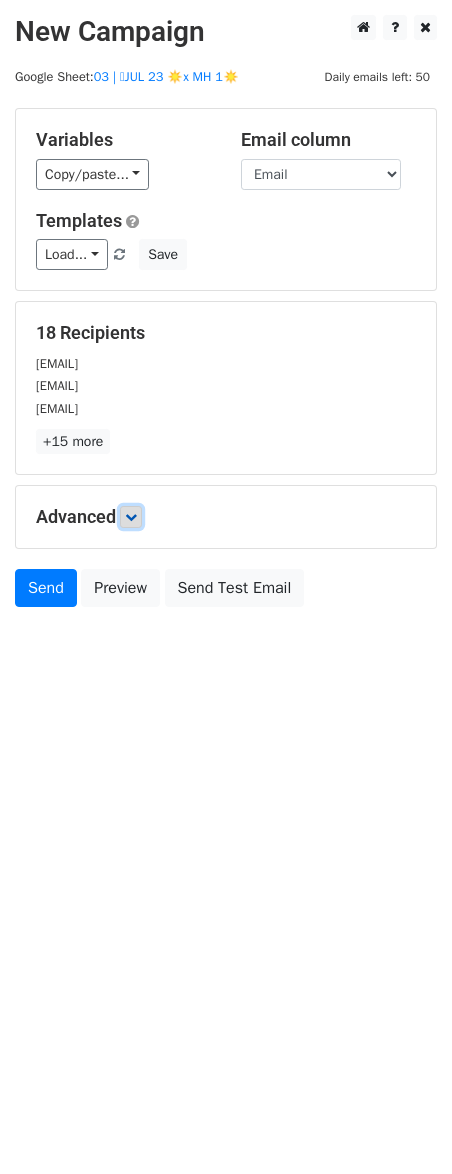 click at bounding box center (131, 517) 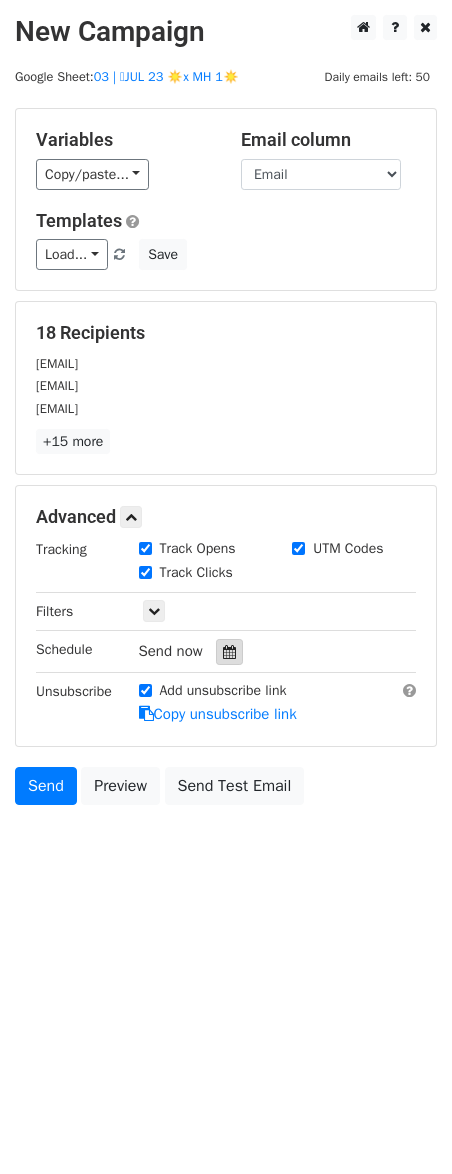 click on "Tracking
Track Opens
UTM Codes
Track Clicks
Filters
Only include spreadsheet rows that match the following filters:
Schedule
Send now
Unsubscribe
Add unsubscribe link
Copy unsubscribe link" at bounding box center (226, 632) 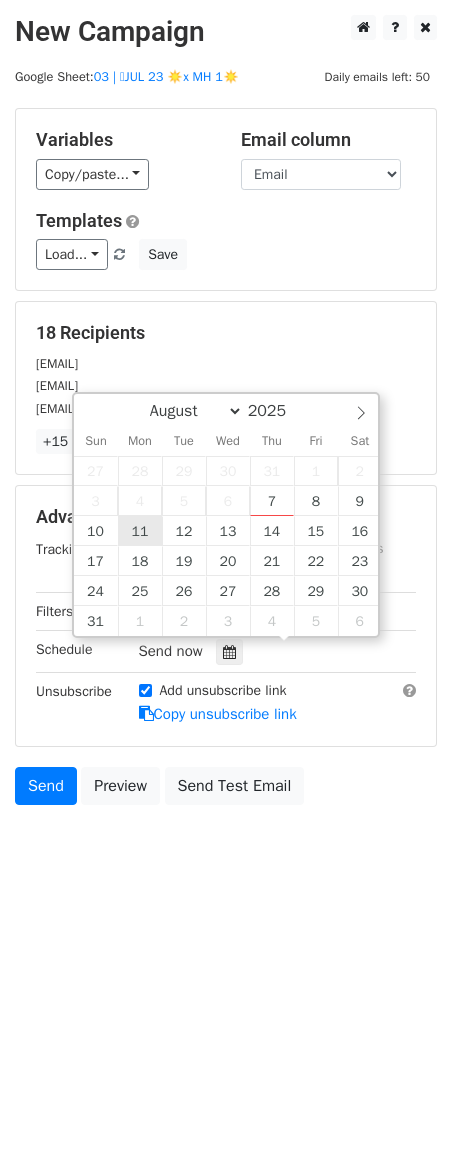 type on "2025-08-11 12:00" 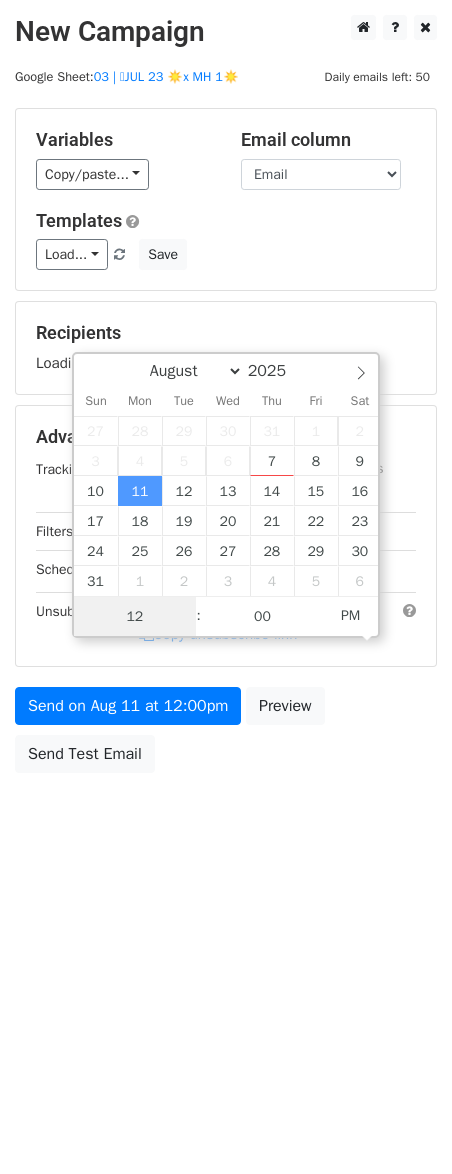 scroll, scrollTop: 1, scrollLeft: 0, axis: vertical 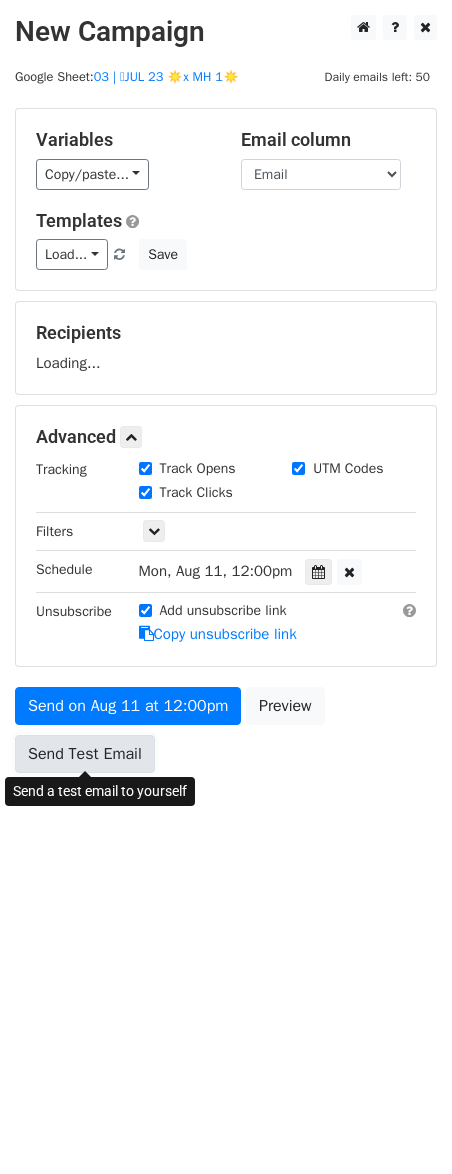 click on "Send Test Email" at bounding box center (85, 754) 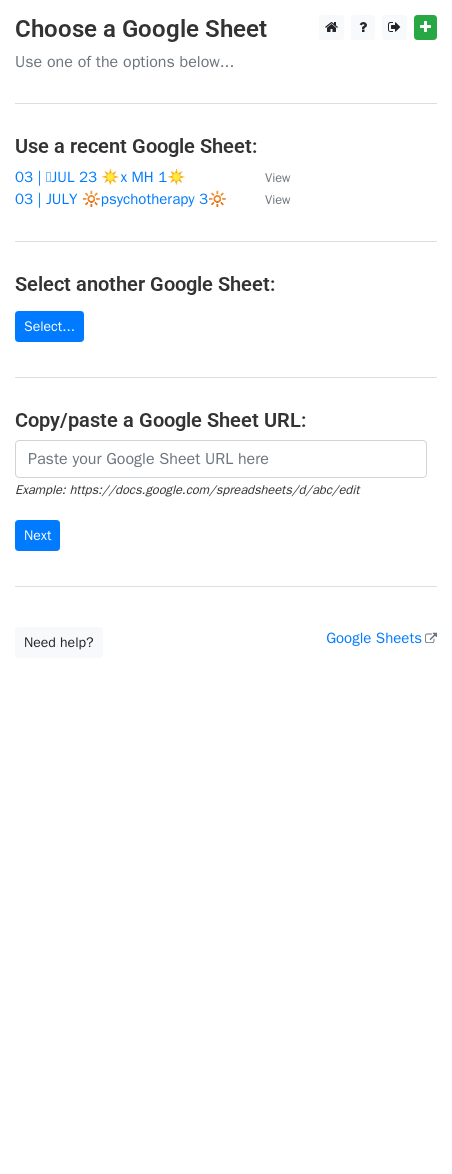 scroll, scrollTop: 0, scrollLeft: 0, axis: both 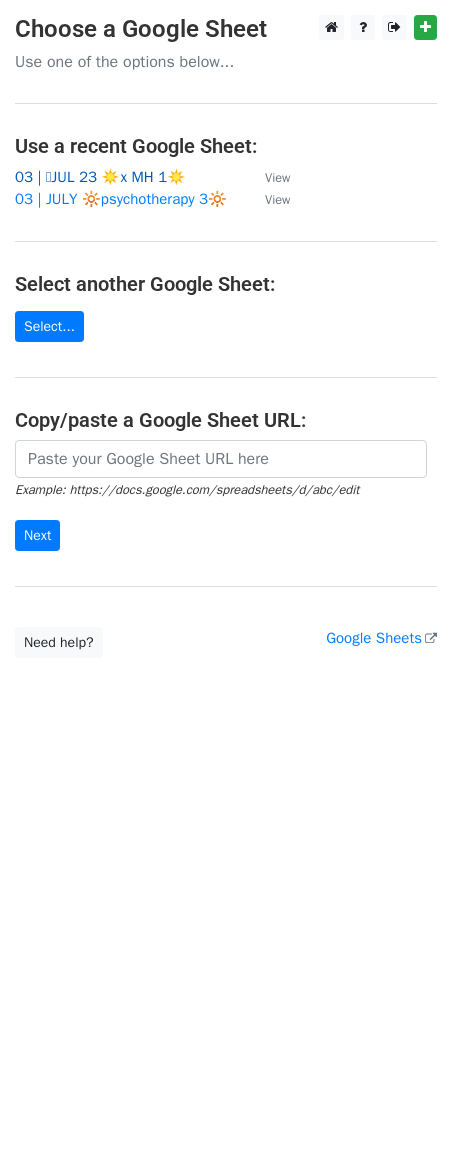 click on "03 | 🩵JUL 23 ☀️x MH 1☀️" at bounding box center (100, 177) 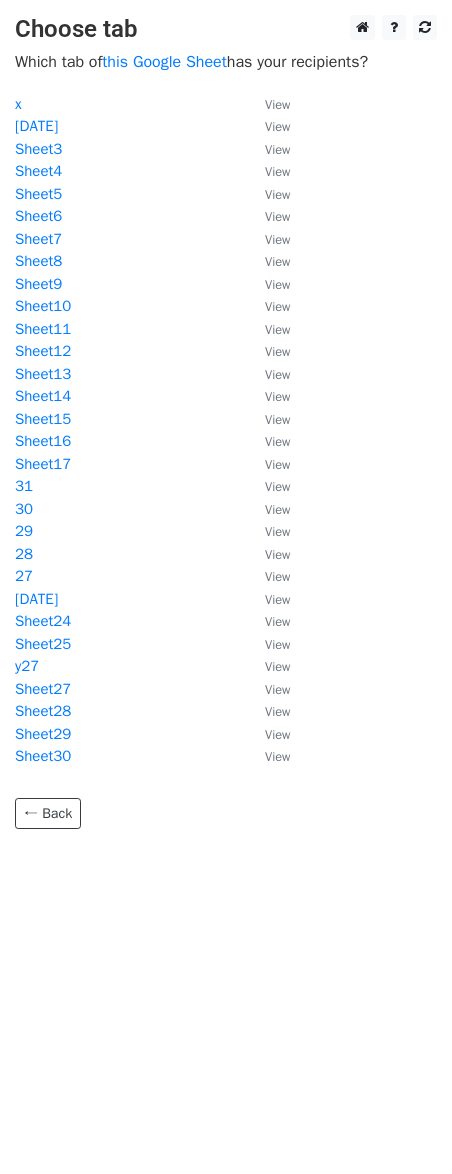 scroll, scrollTop: 0, scrollLeft: 0, axis: both 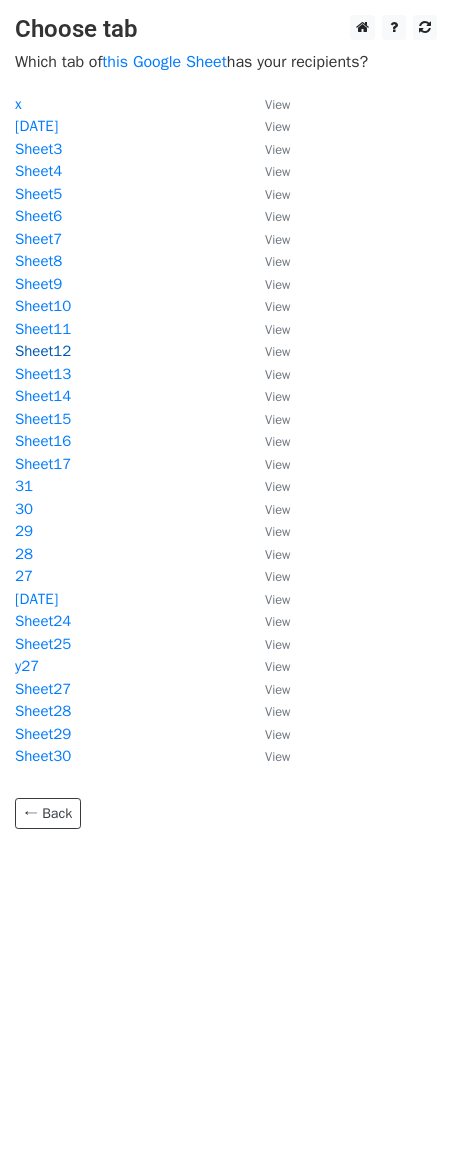 click on "Sheet12" at bounding box center (43, 351) 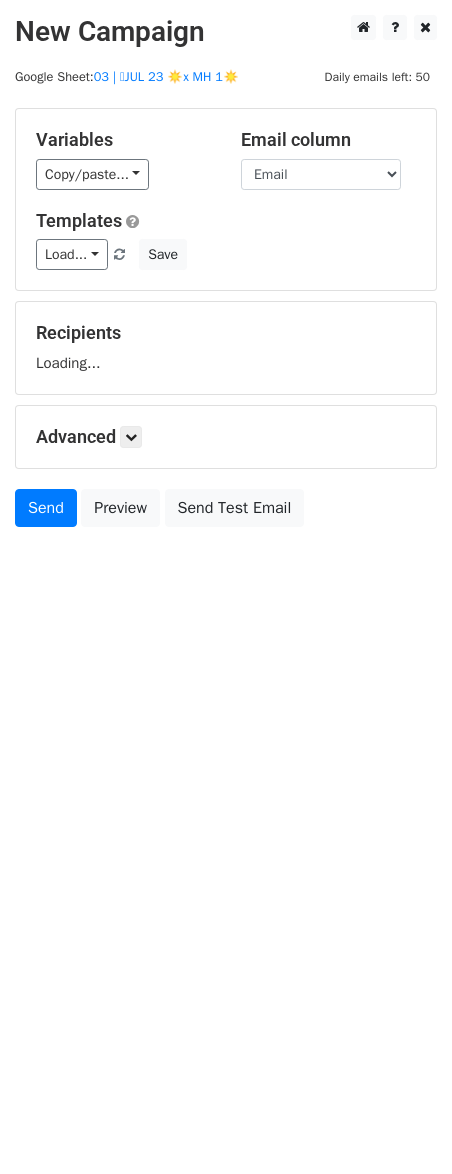 scroll, scrollTop: 0, scrollLeft: 0, axis: both 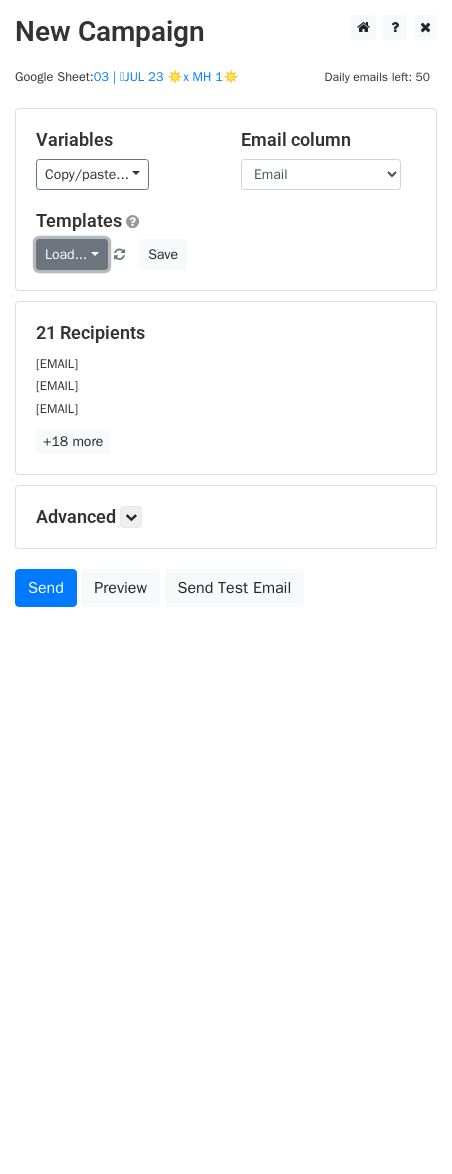 click on "Load..." at bounding box center [72, 254] 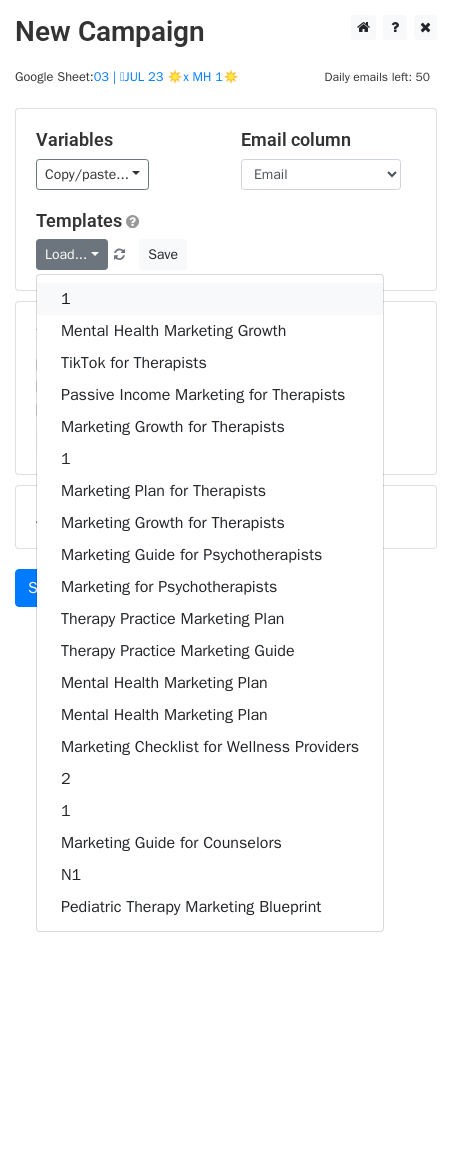 click on "1" at bounding box center [210, 299] 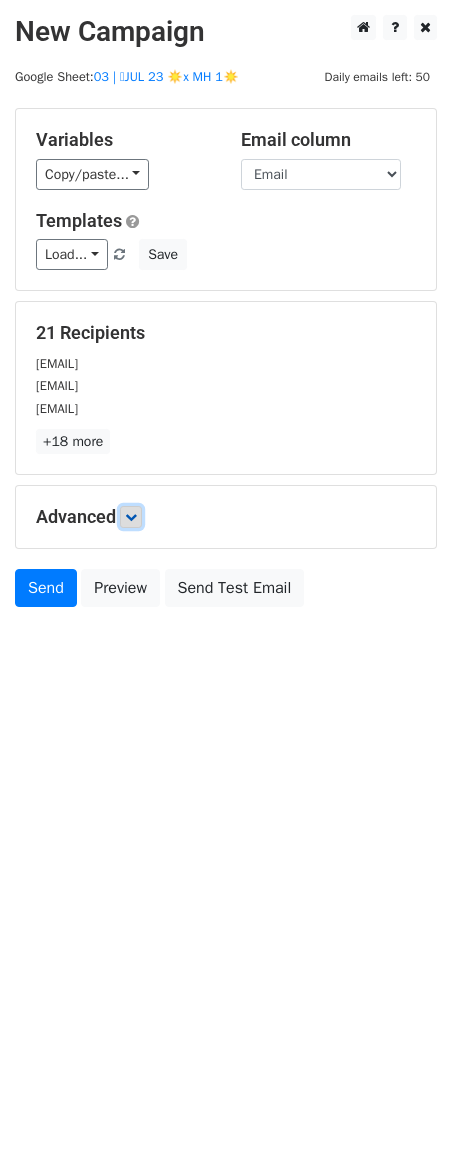 click at bounding box center (131, 517) 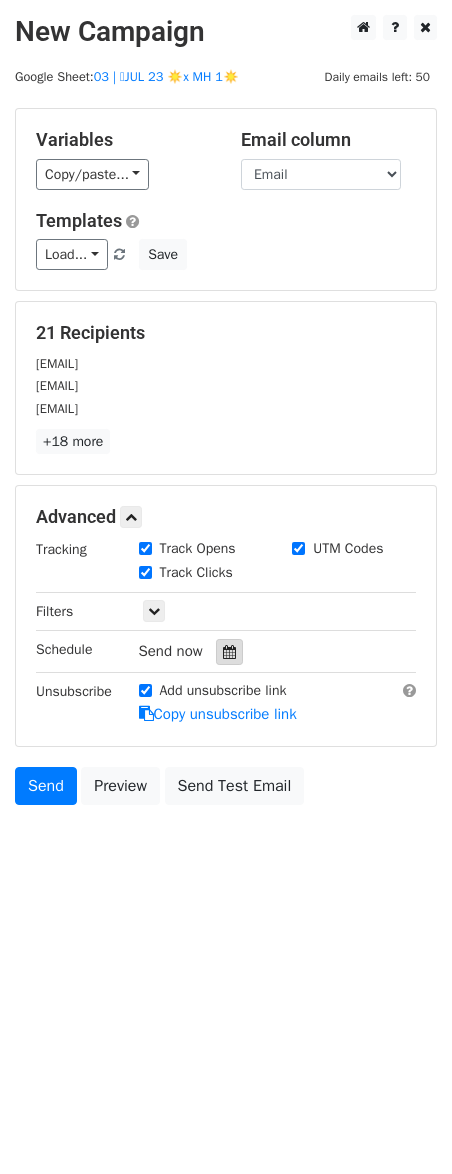 click at bounding box center (229, 652) 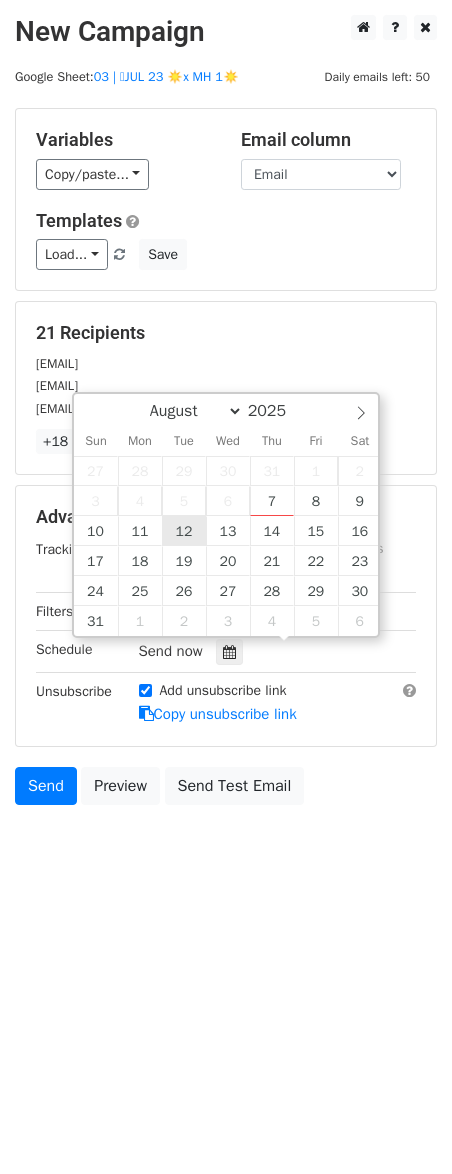 type on "2025-08-12 12:00" 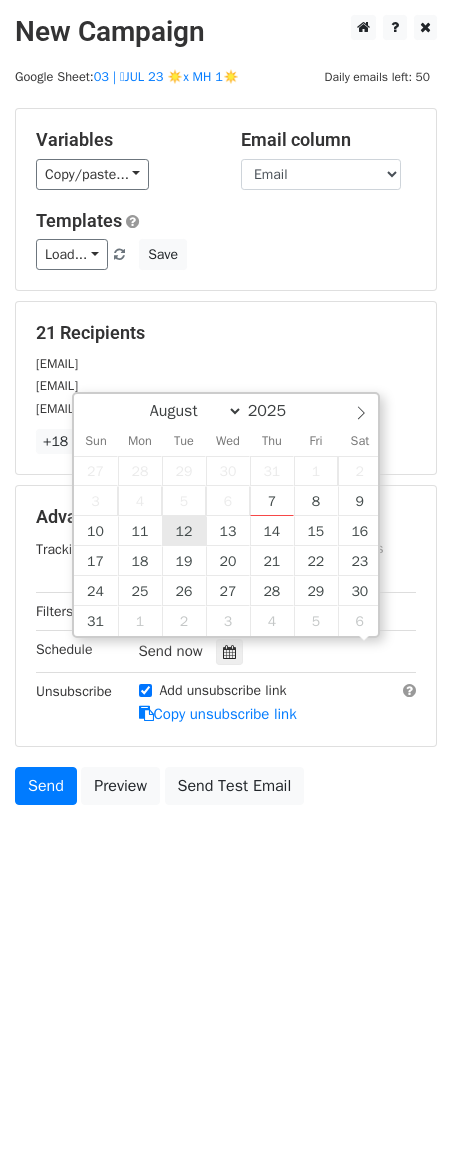 scroll, scrollTop: 1, scrollLeft: 0, axis: vertical 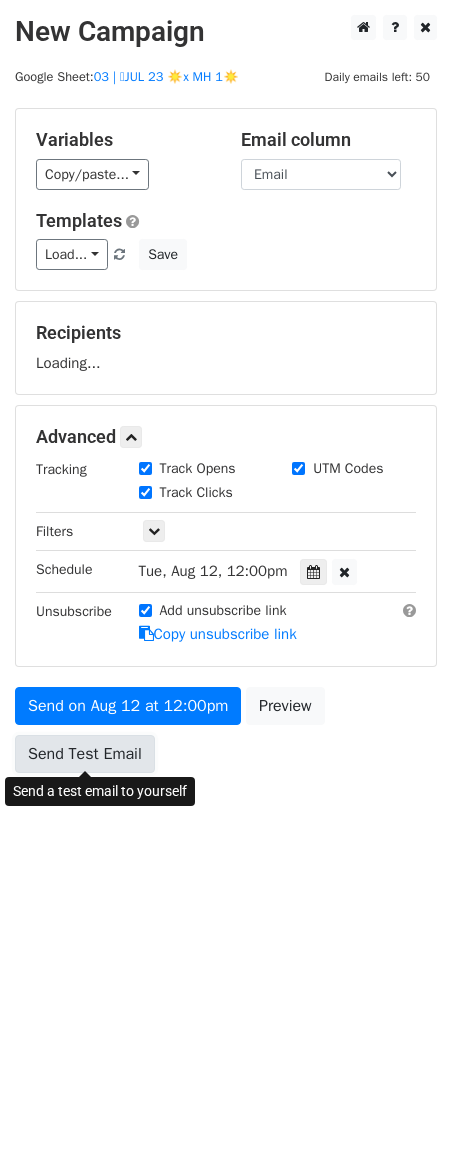click on "Send Test Email" at bounding box center (85, 754) 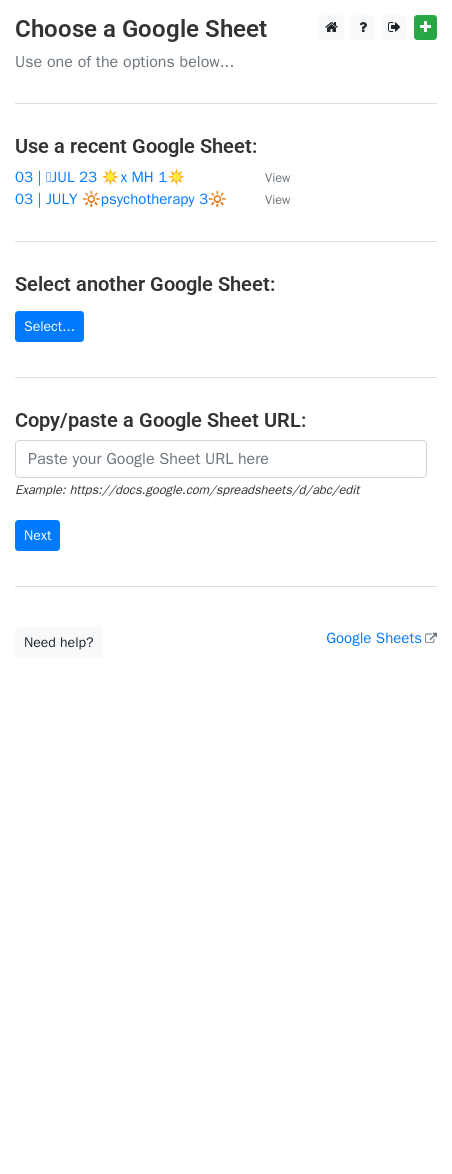 scroll, scrollTop: 0, scrollLeft: 0, axis: both 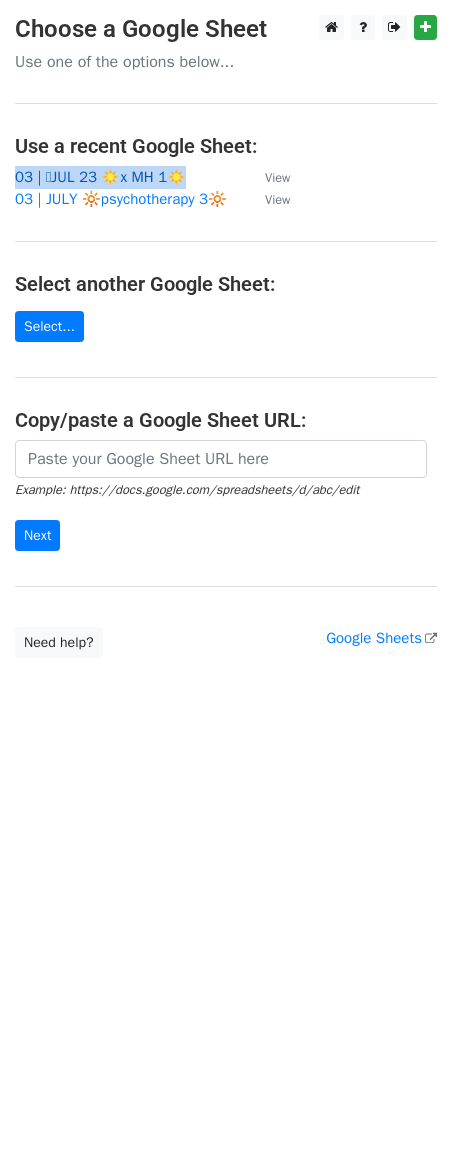 click on "03 | 🩵JUL 23 ☀️x MH 1☀️" at bounding box center (100, 177) 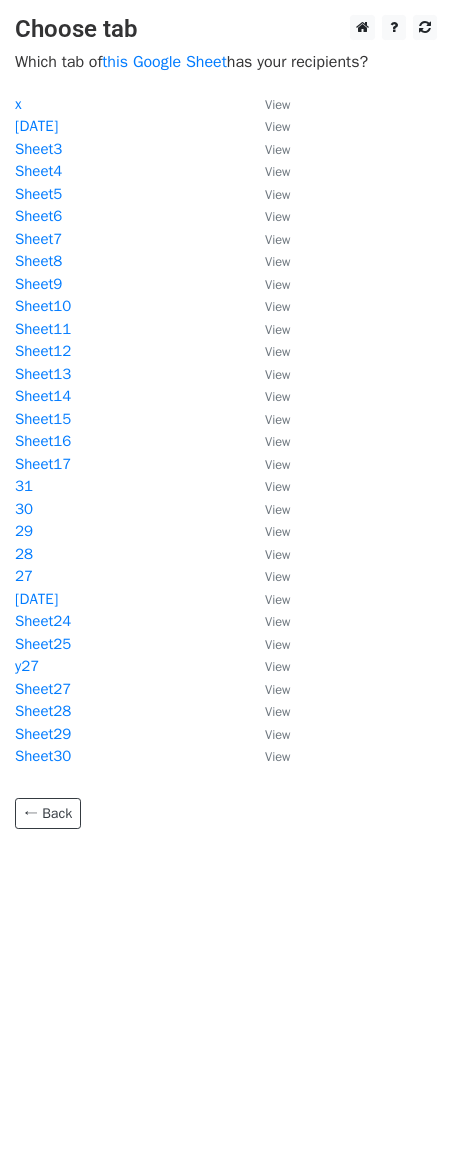 scroll, scrollTop: 0, scrollLeft: 0, axis: both 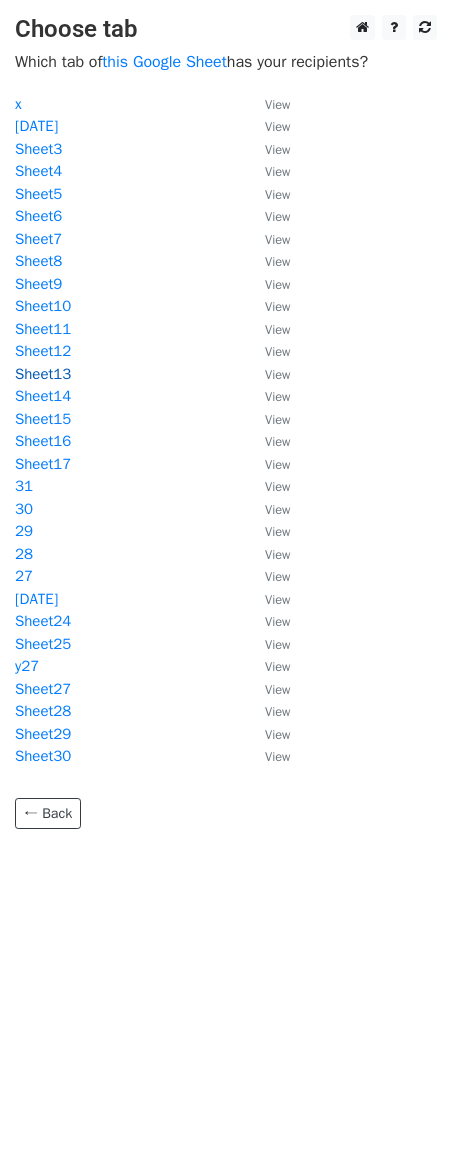click on "Sheet13" at bounding box center [43, 374] 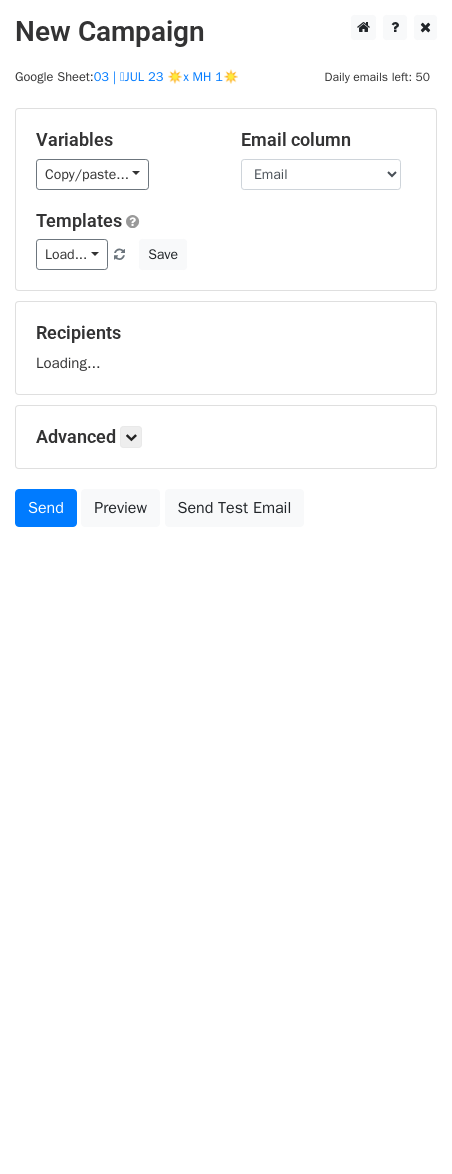 scroll, scrollTop: 0, scrollLeft: 0, axis: both 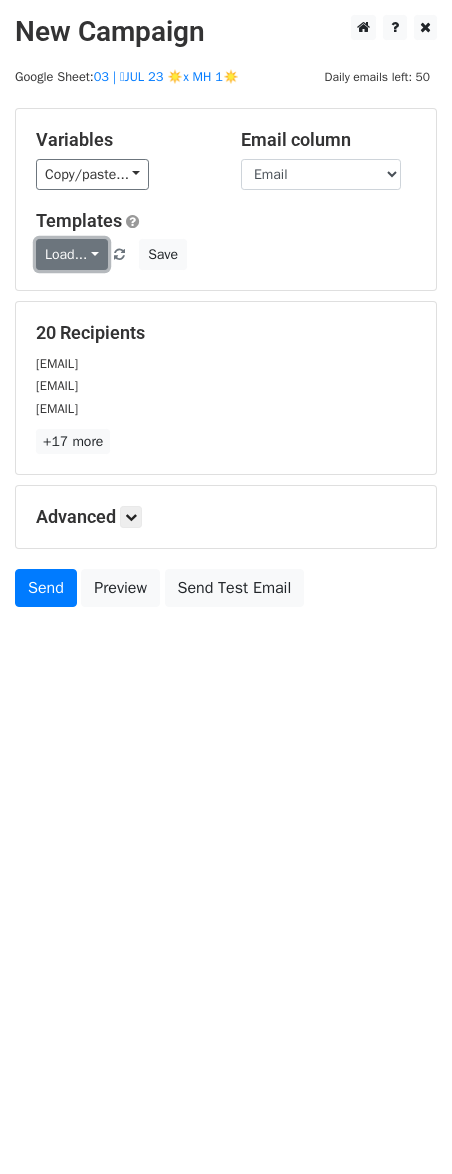click on "Load..." at bounding box center (72, 254) 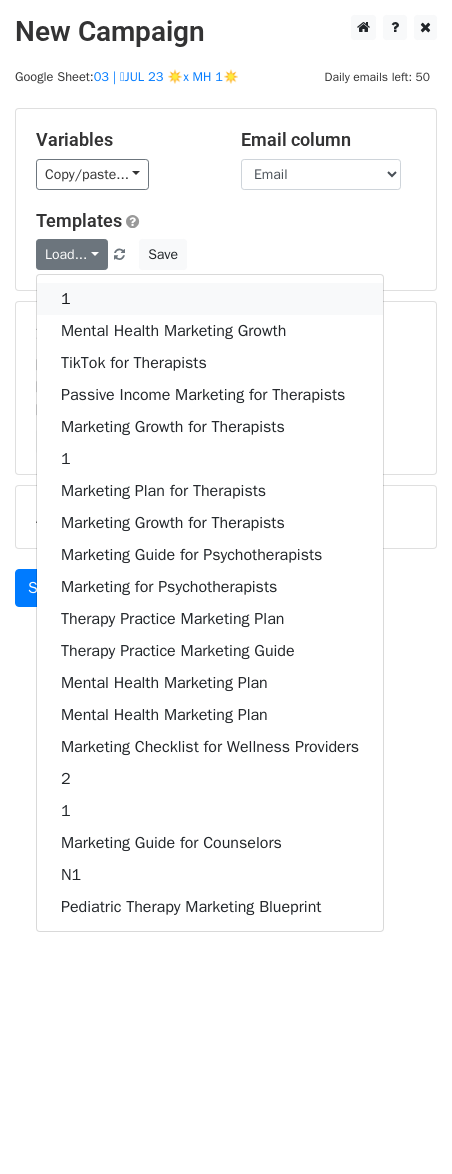 click on "1" at bounding box center (210, 299) 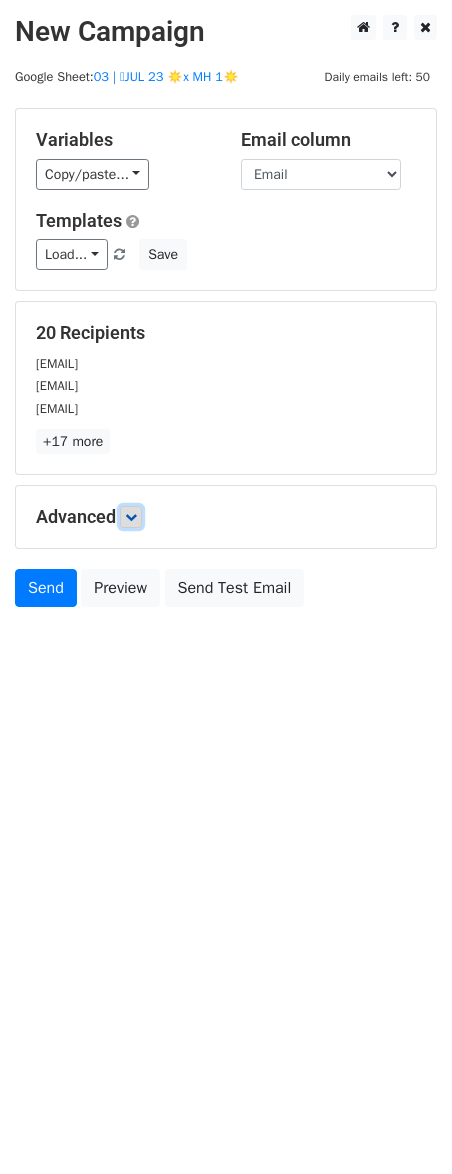 click at bounding box center [131, 517] 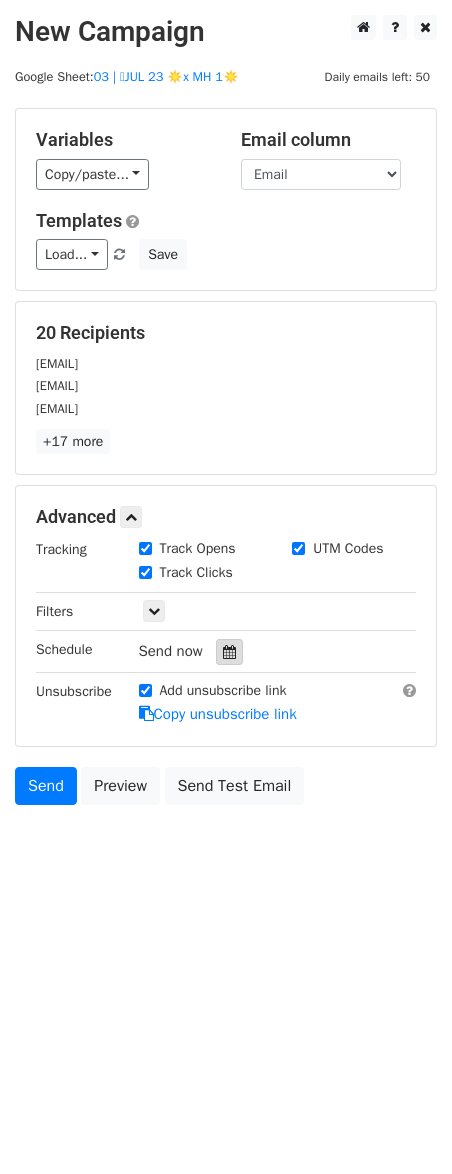 click at bounding box center [229, 652] 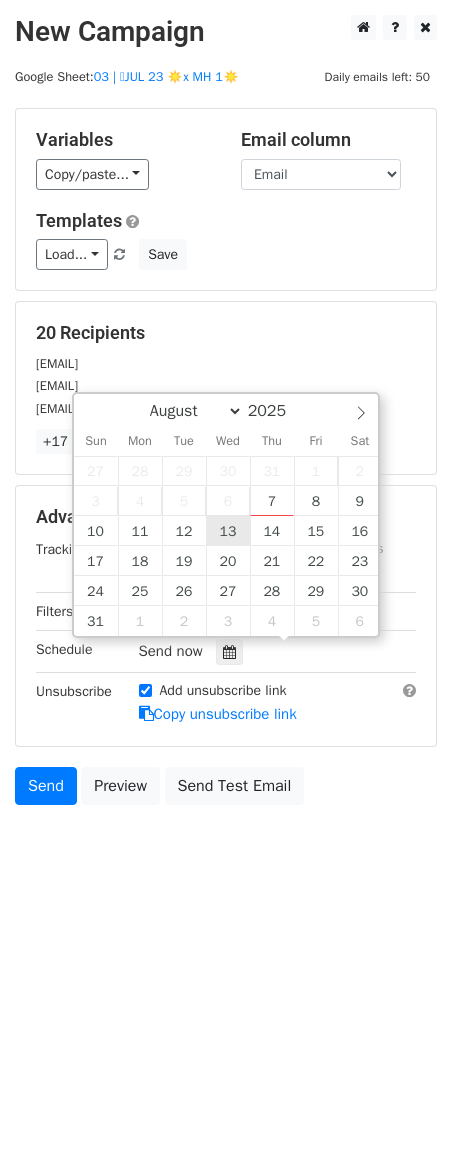 type on "2025-08-13 12:00" 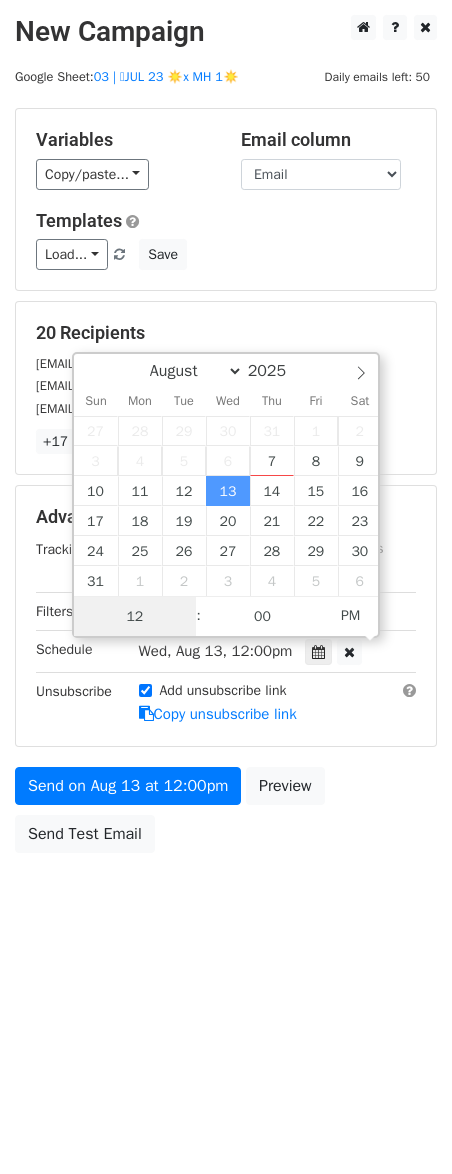 scroll, scrollTop: 1, scrollLeft: 0, axis: vertical 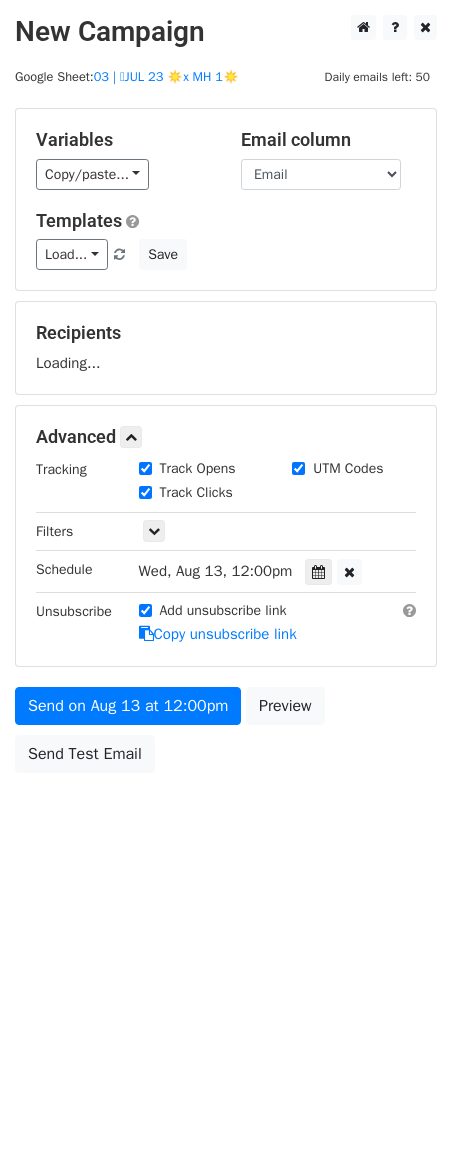click on "Send on Aug 13 at 12:00pm
Preview
Send Test [EMAIL]" at bounding box center [226, 735] 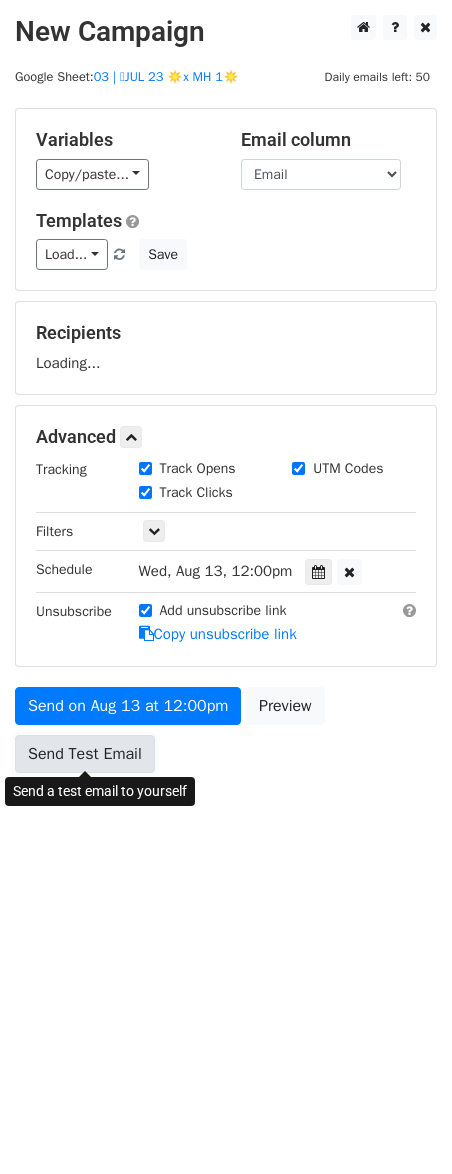 click on "Variables
Copy/paste...
{{Email}}
Email column
Email
Templates
Load...
1
Mental Health Marketing Growth
TikTok for Therapists
Passive Income Marketing for Therapists
Marketing Growth for Therapists
1
Marketing Plan for Therapists
Marketing Growth for Therapists
Marketing Guide for Psychotherapists
Marketing for Psychotherapists
Therapy Practice Marketing Plan
Therapy Practice Marketing Guide
Mental Health Marketing Plan
Mental Health Marketing Plan
Marketing Checklist for Wellness Providers
2
1
Marketing Guide for Counselors
N1
Pediatric Therapy Marketing Blueprint
Save
Recipients Loading...
Advanced
Tracking
Track Opens
UTM Codes
Track Clicks
Filters
Only include spreadsheet rows that match the following filters:
Schedule
Wed, Aug 13, 12:00pm" at bounding box center [226, 445] 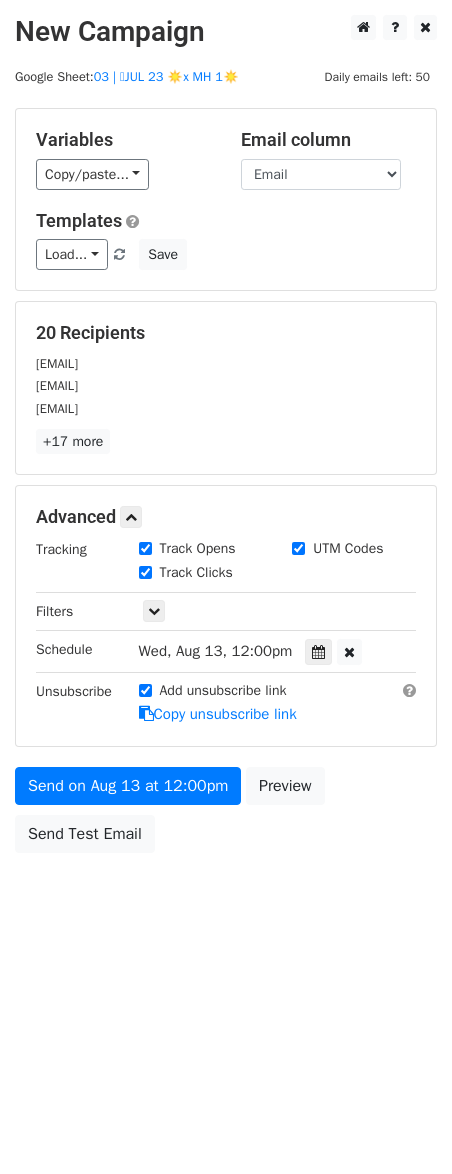 click on "Send a test email to yourself" at bounding box center [100, 791] 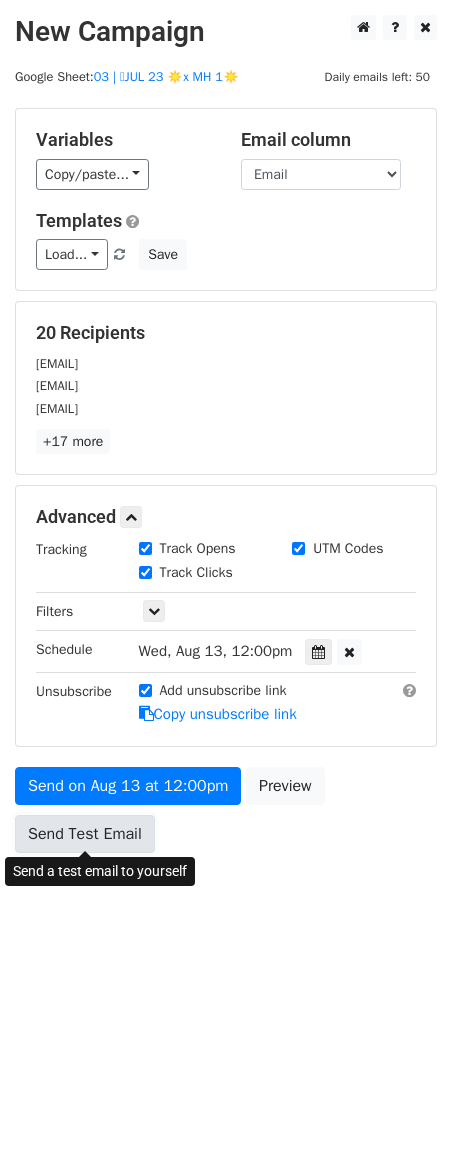 drag, startPoint x: 116, startPoint y: 828, endPoint x: 33, endPoint y: 826, distance: 83.02409 